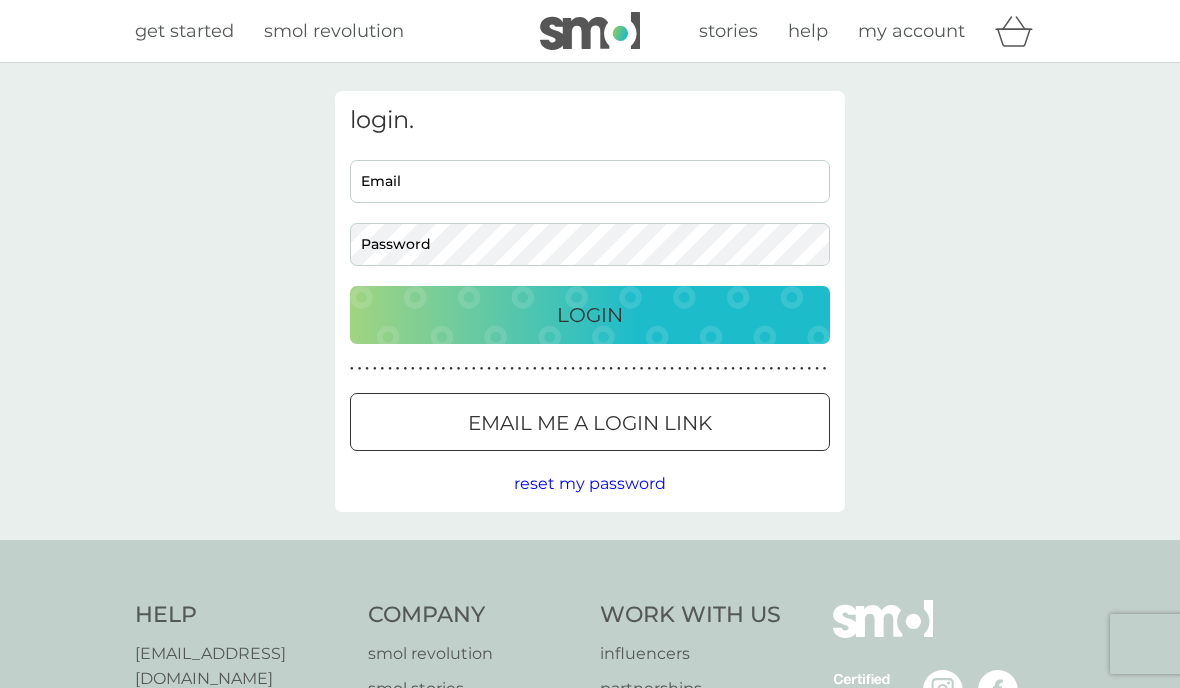 scroll, scrollTop: 0, scrollLeft: 0, axis: both 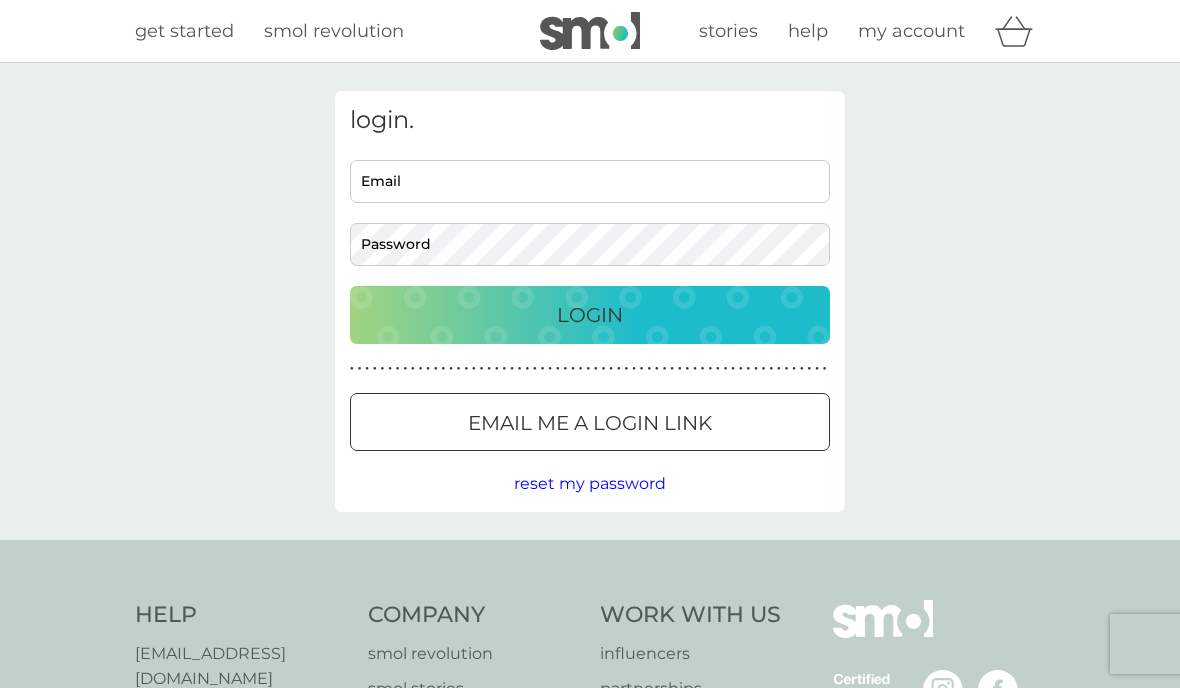 click on "Email" at bounding box center (590, 181) 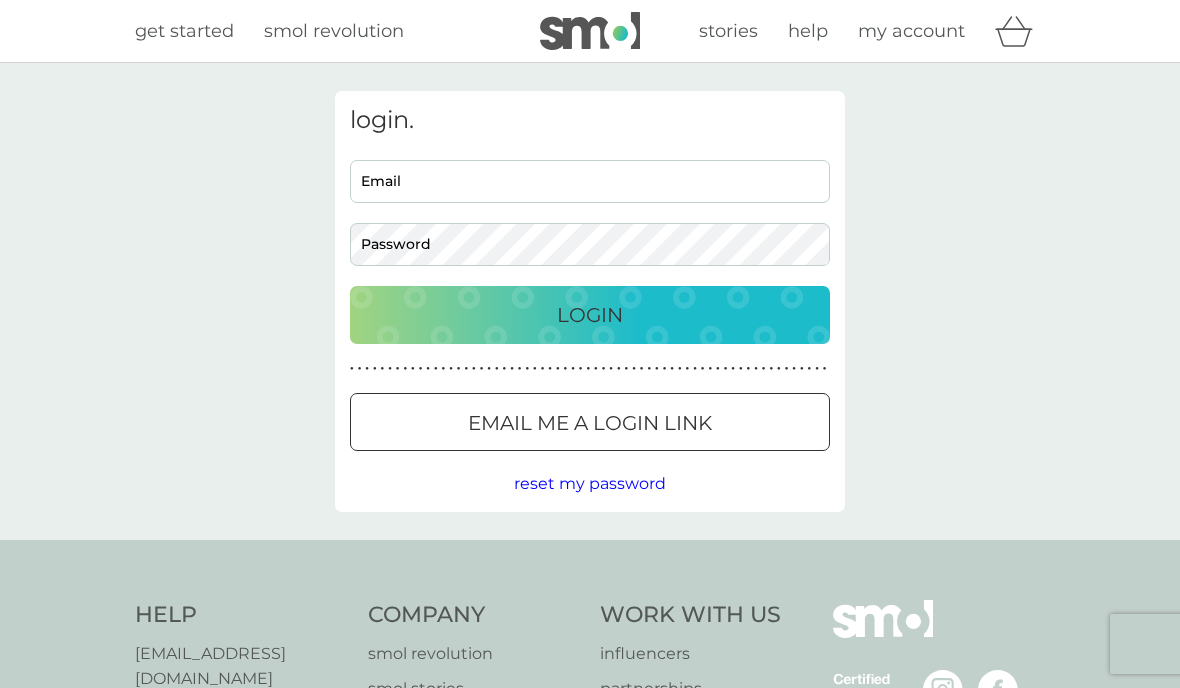 type on "[EMAIL_ADDRESS][DOMAIN_NAME]" 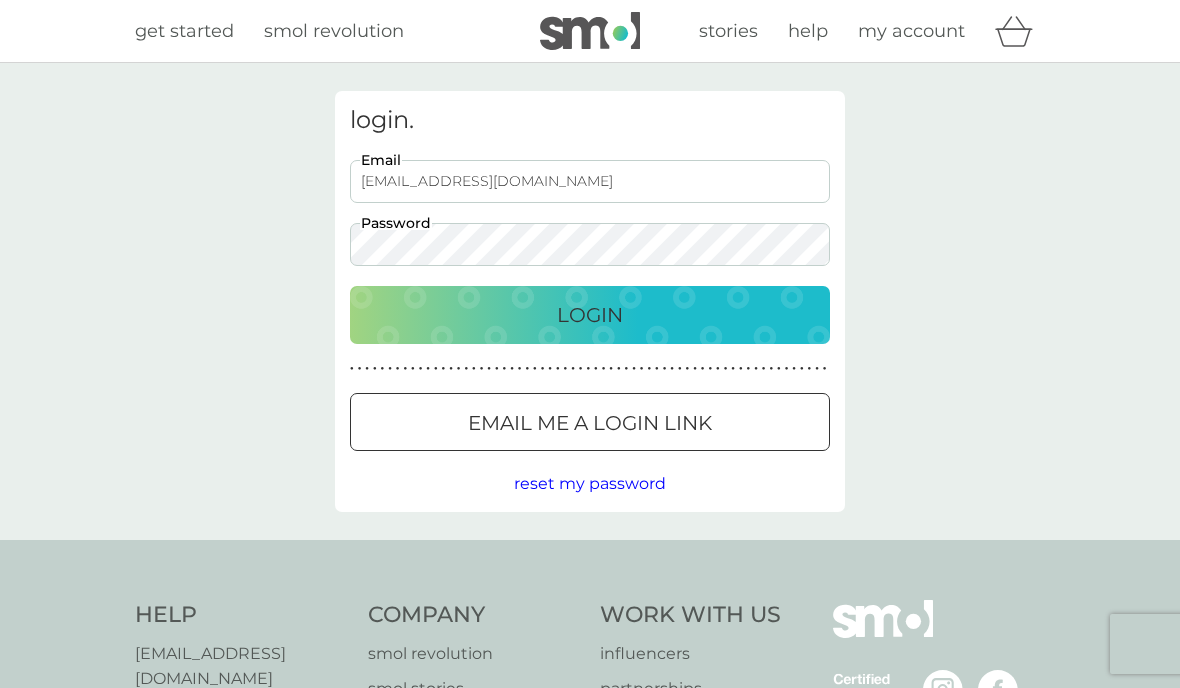 click on "Login" at bounding box center (590, 315) 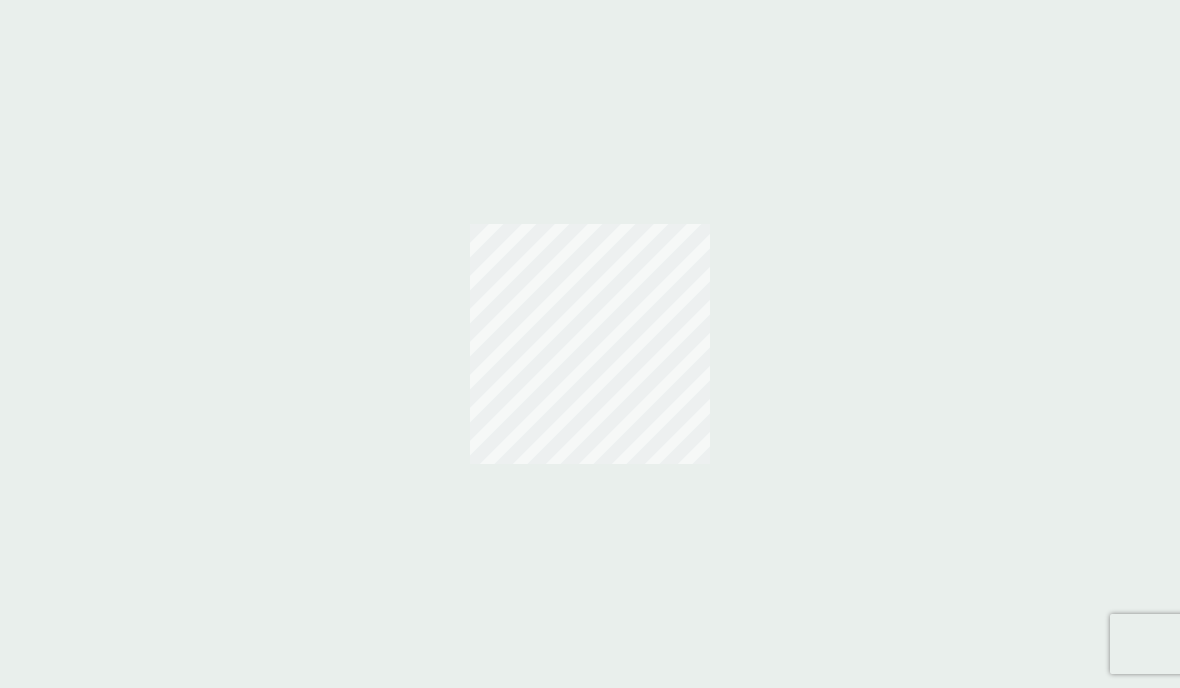 scroll, scrollTop: 0, scrollLeft: 0, axis: both 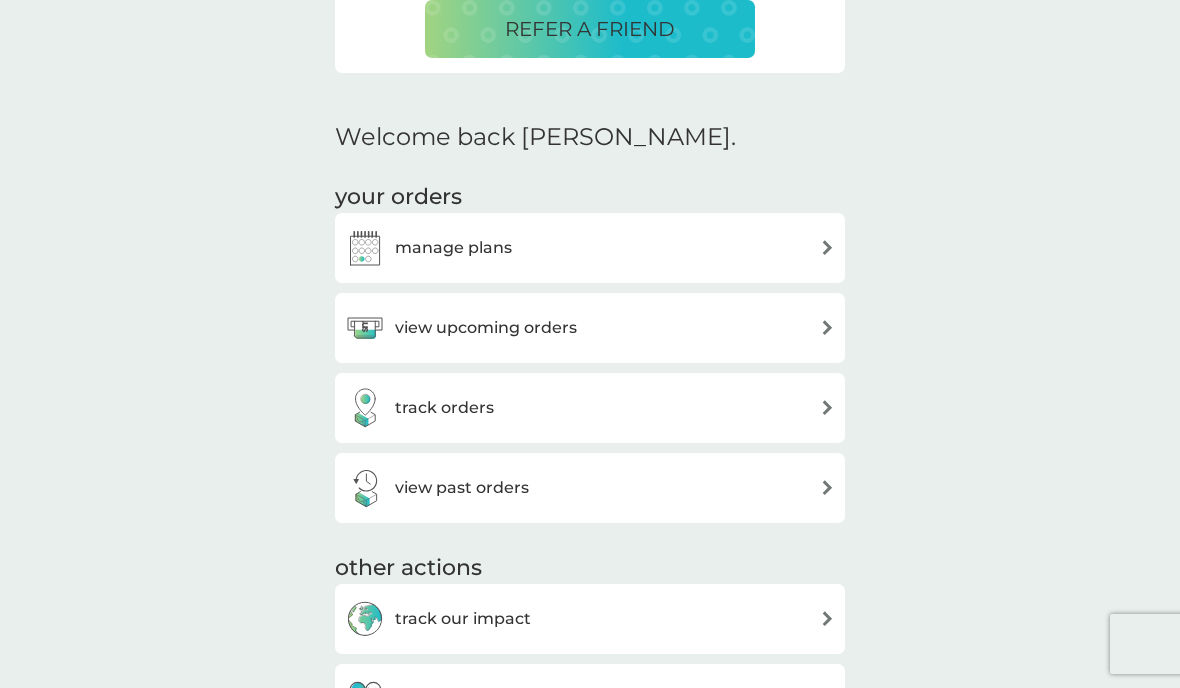 click at bounding box center (827, 327) 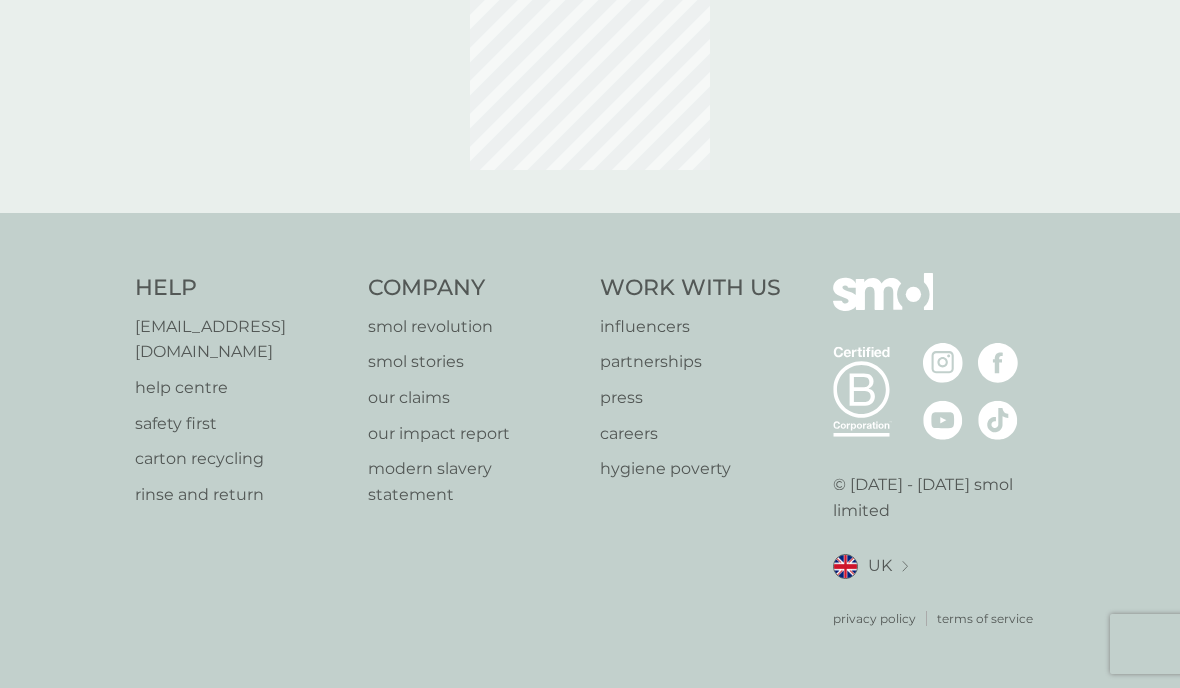 scroll, scrollTop: 0, scrollLeft: 0, axis: both 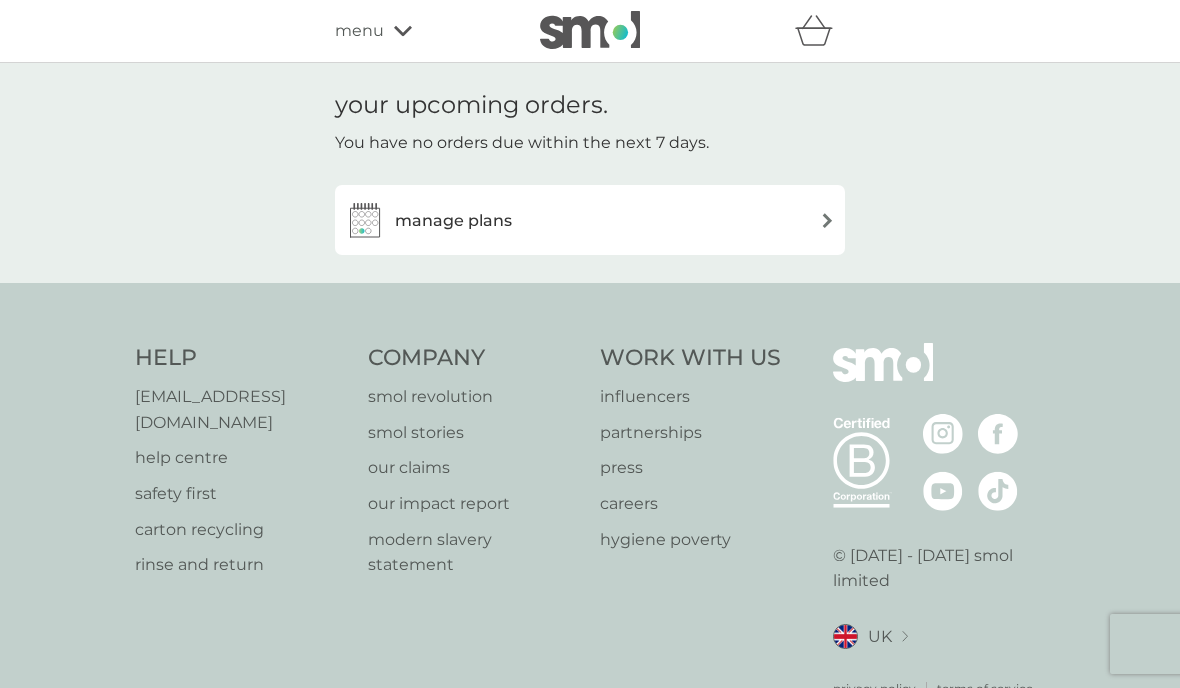 click at bounding box center (827, 220) 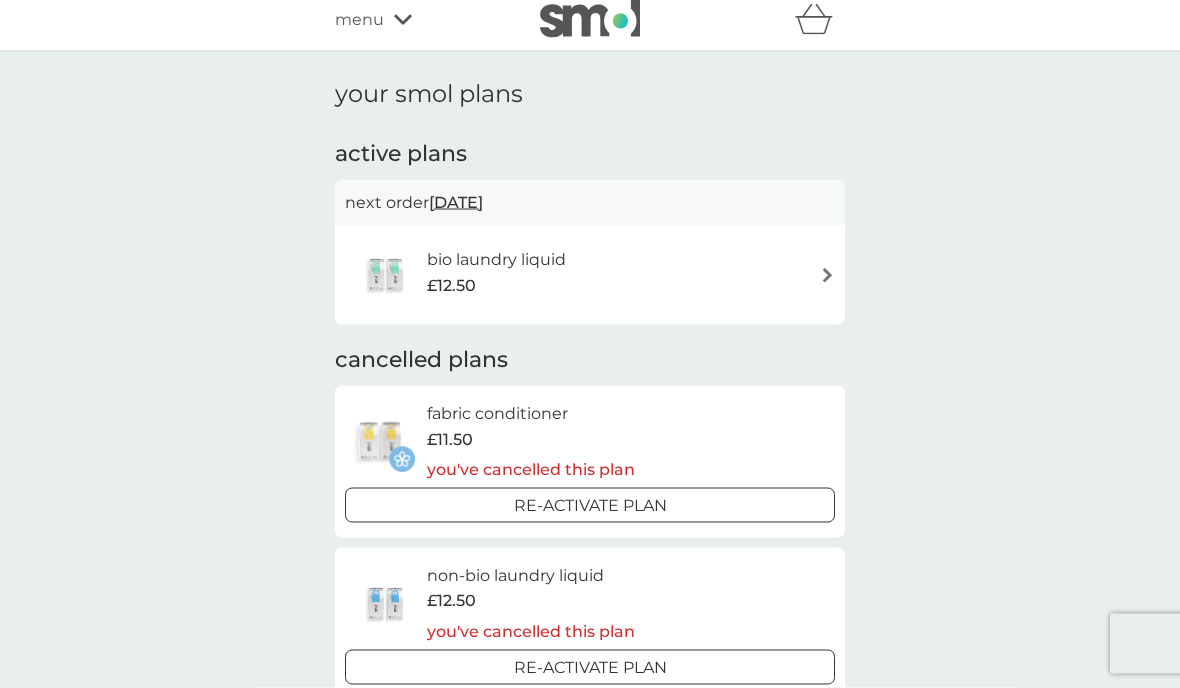 scroll, scrollTop: 0, scrollLeft: 0, axis: both 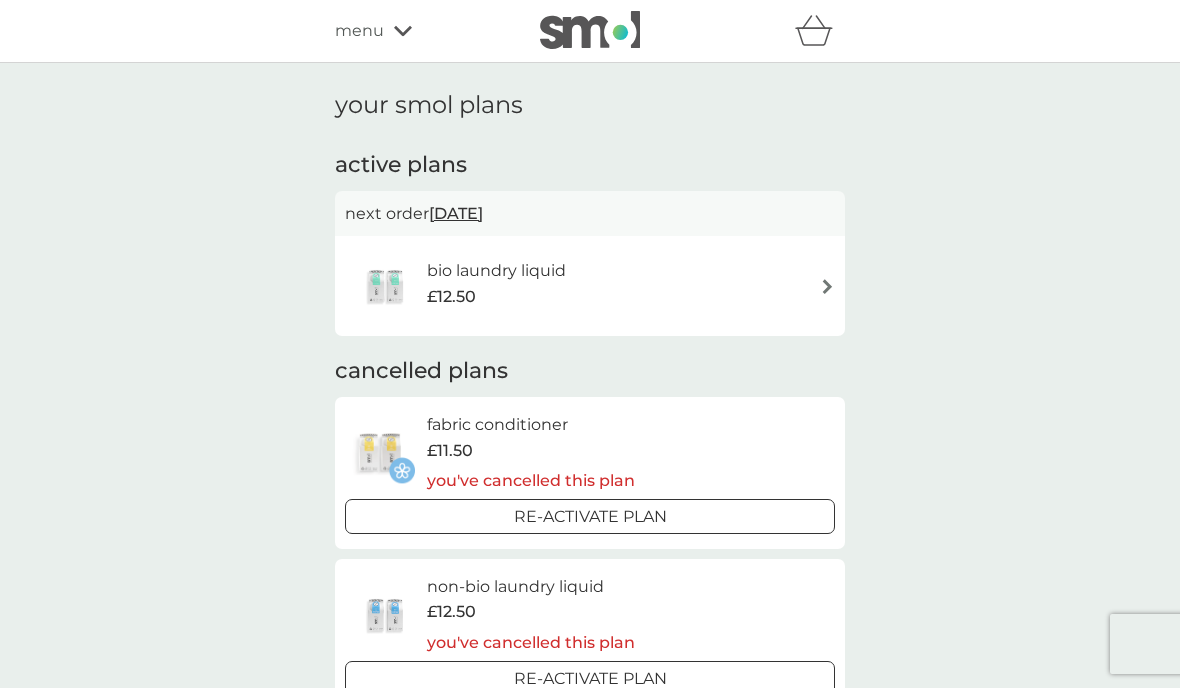 click at bounding box center [827, 286] 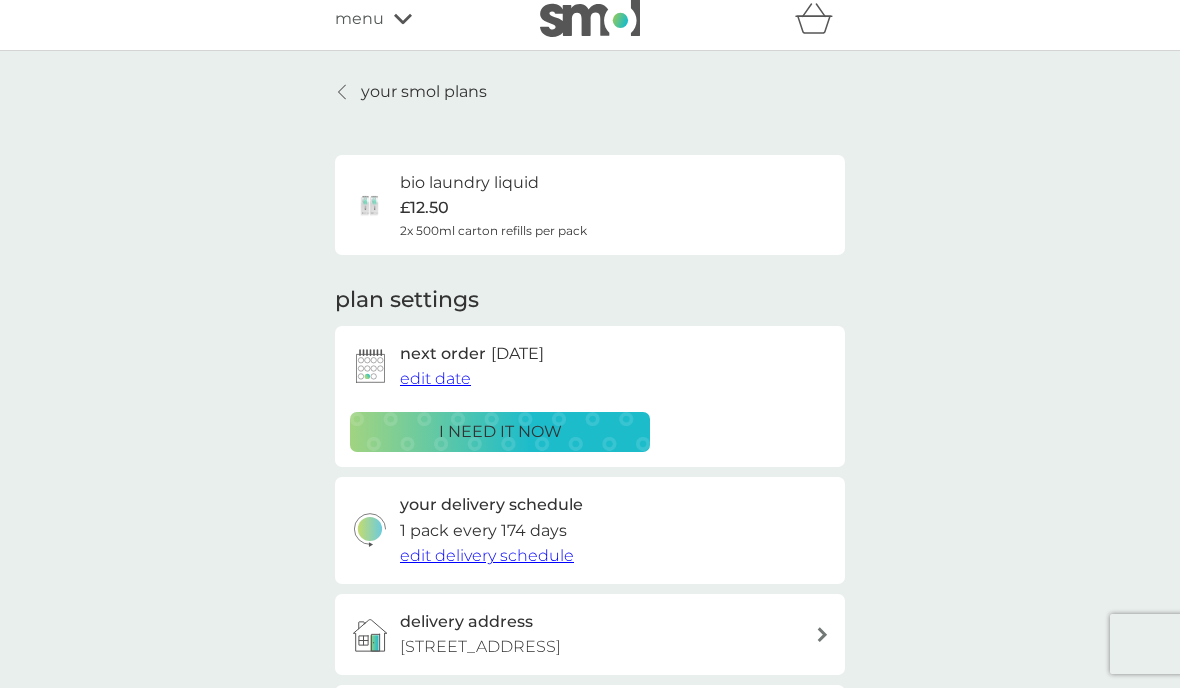 scroll, scrollTop: 0, scrollLeft: 0, axis: both 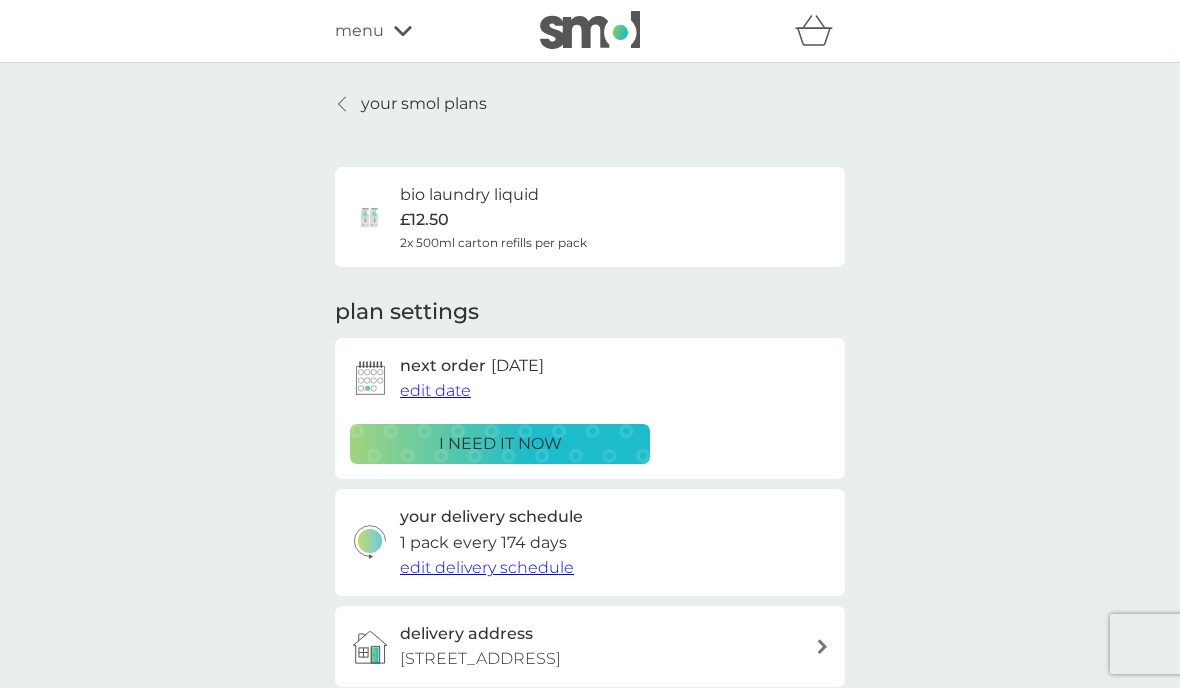 click at bounding box center [590, 30] 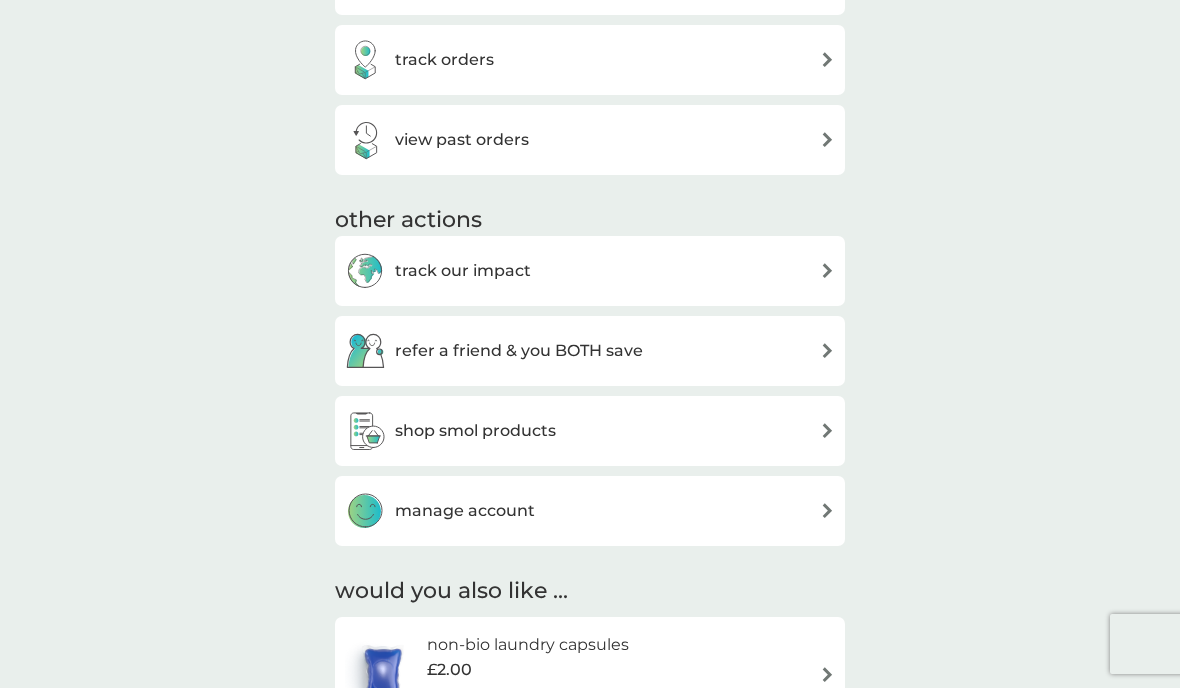 scroll, scrollTop: 864, scrollLeft: 0, axis: vertical 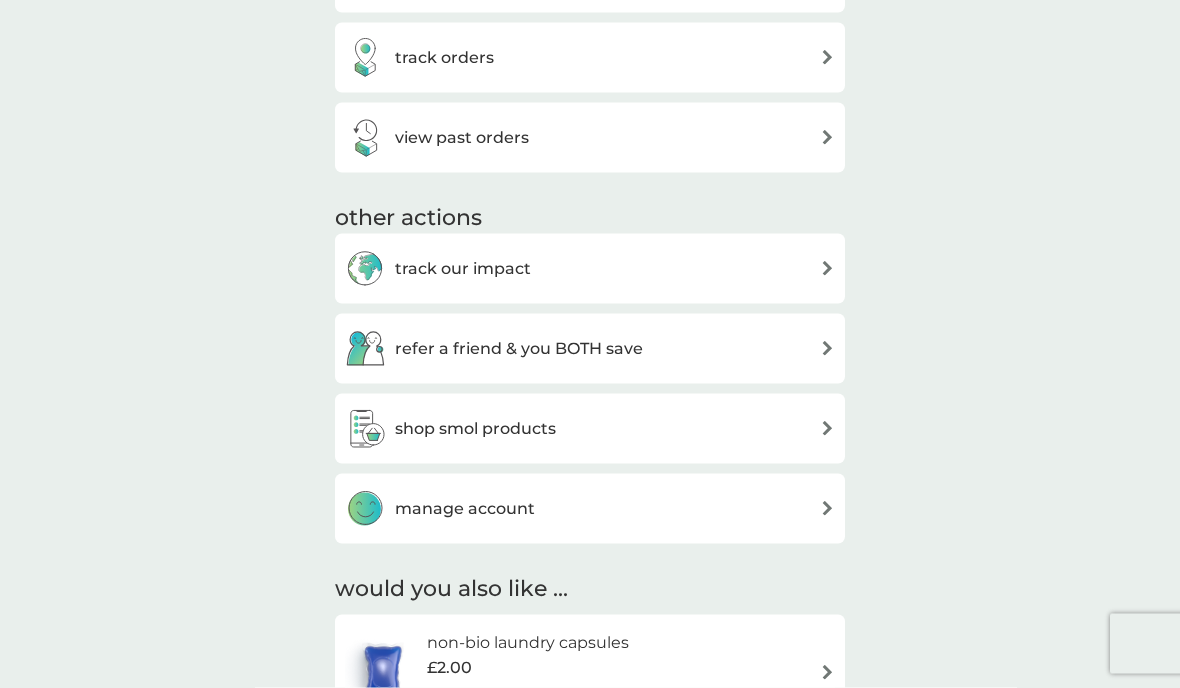 click at bounding box center (827, 428) 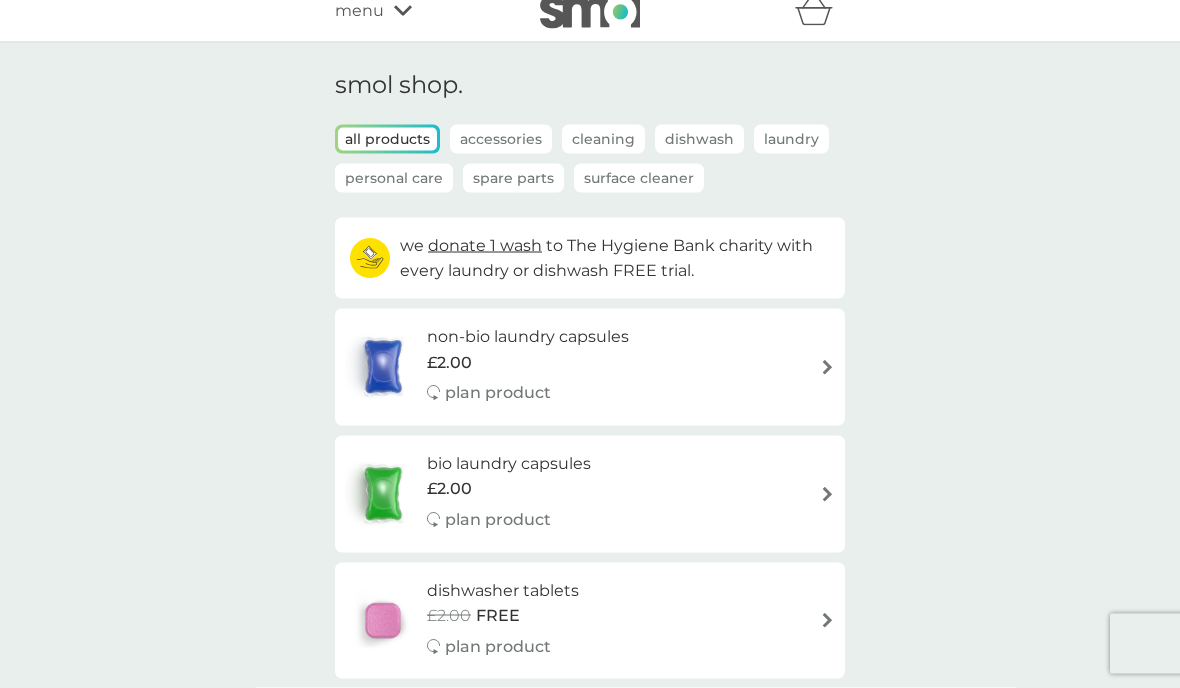 scroll, scrollTop: 0, scrollLeft: 0, axis: both 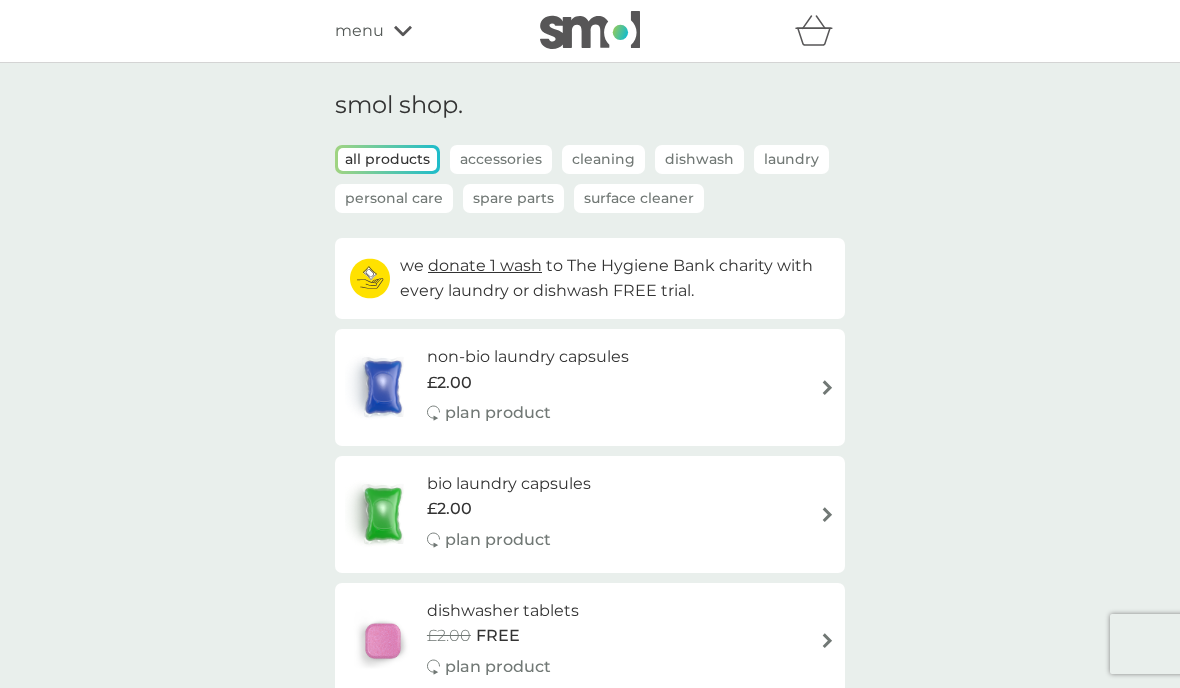 click on "Laundry" at bounding box center (791, 159) 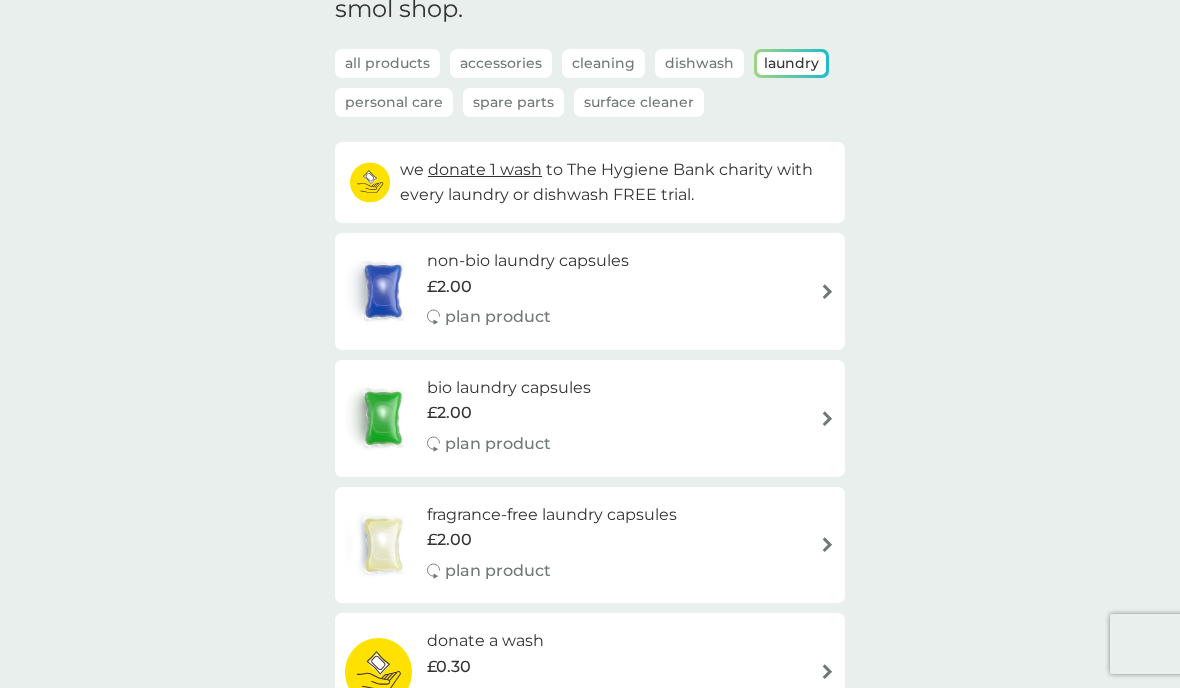 scroll, scrollTop: 0, scrollLeft: 0, axis: both 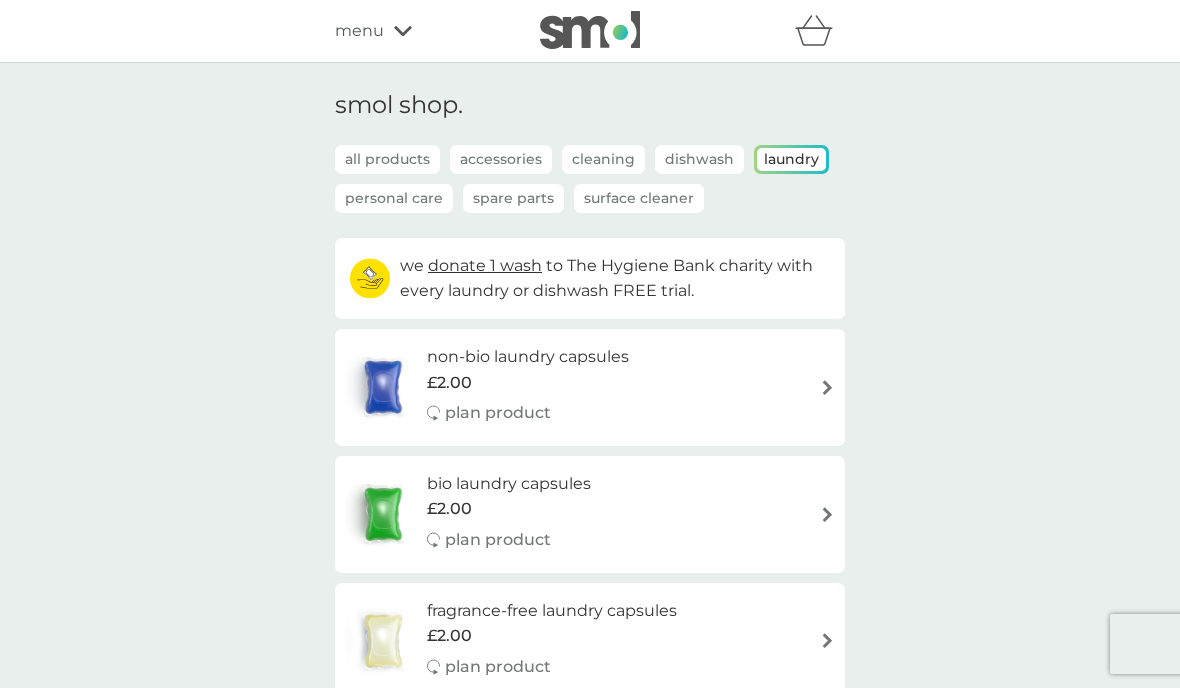 click on "Surface Cleaner" at bounding box center [639, 198] 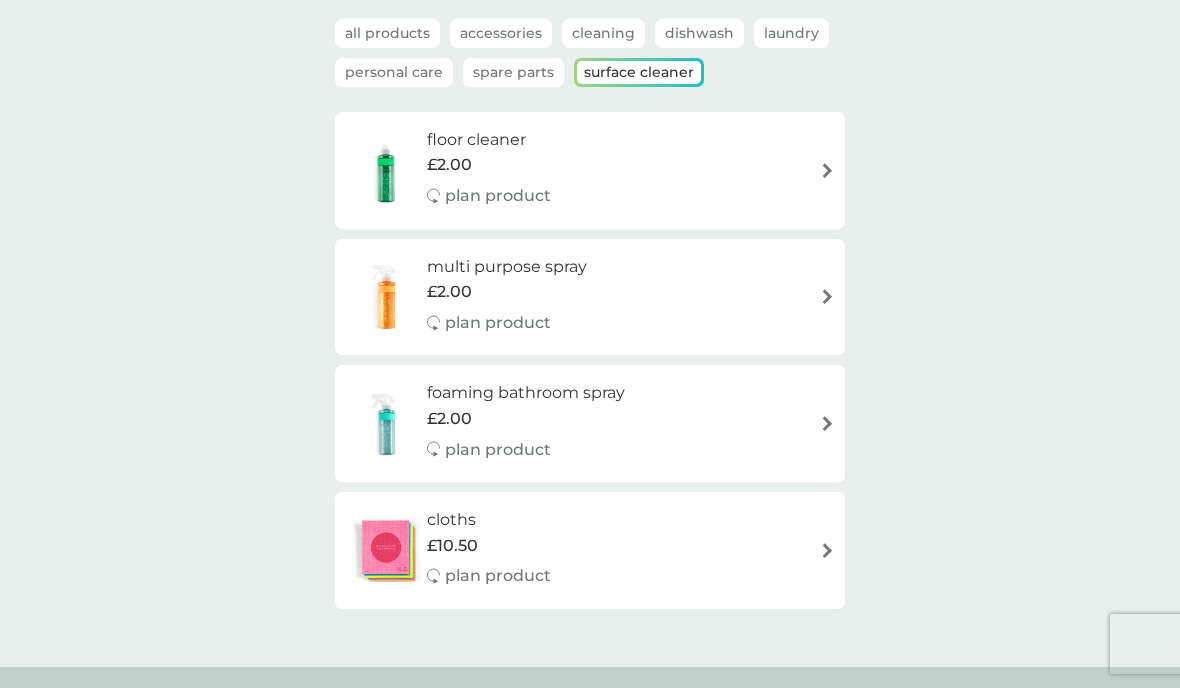 click at bounding box center [827, 296] 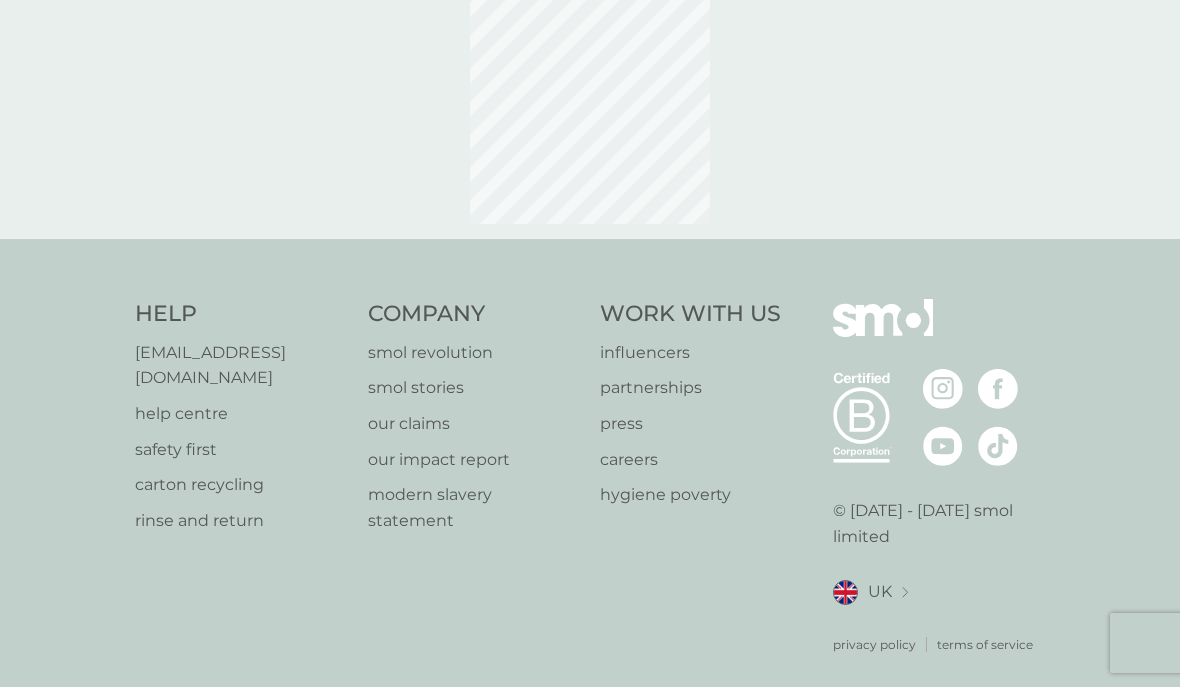 scroll, scrollTop: 94, scrollLeft: 0, axis: vertical 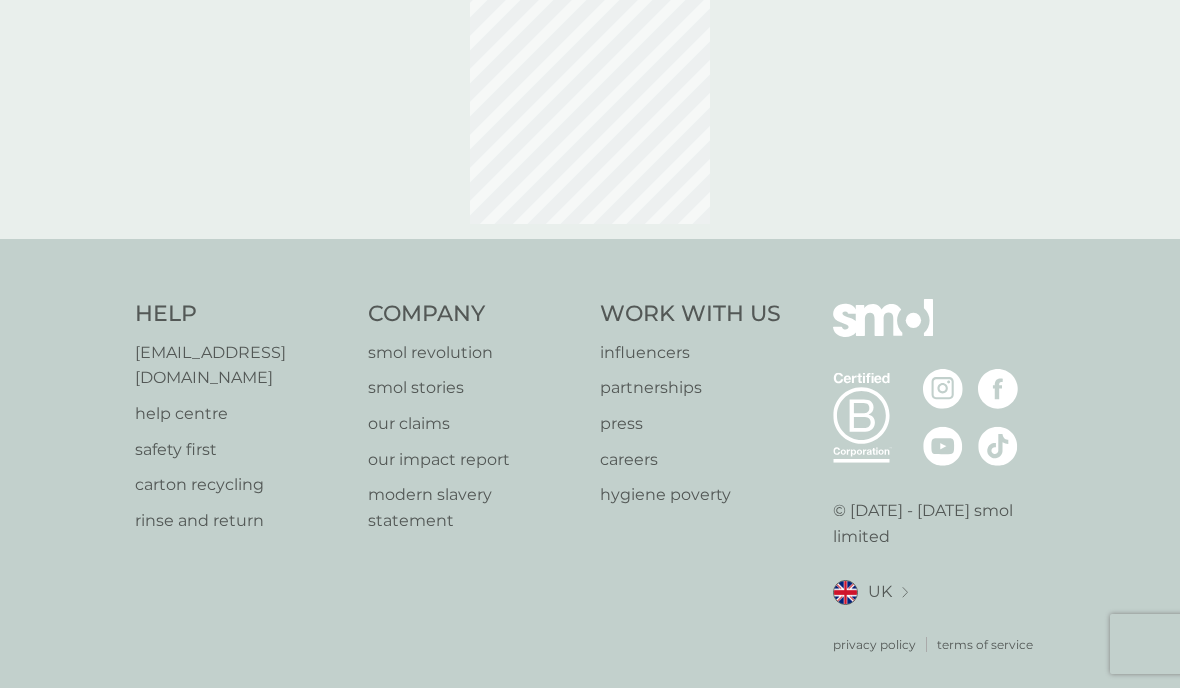 select on "112" 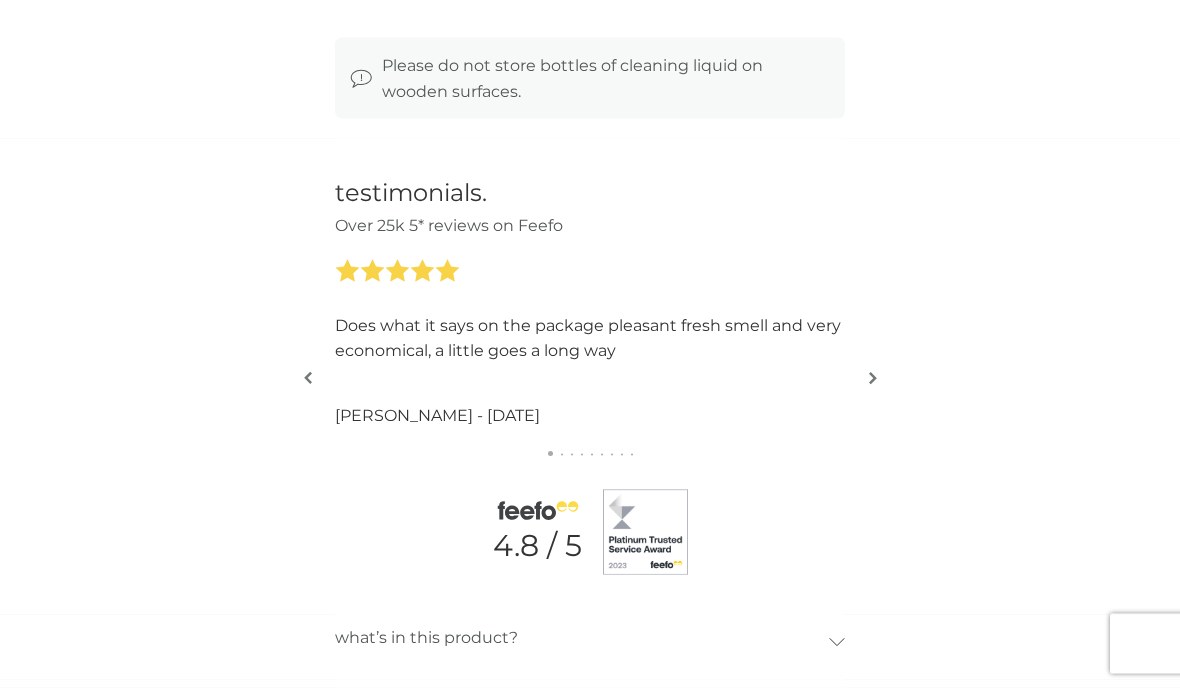 scroll, scrollTop: 2087, scrollLeft: 0, axis: vertical 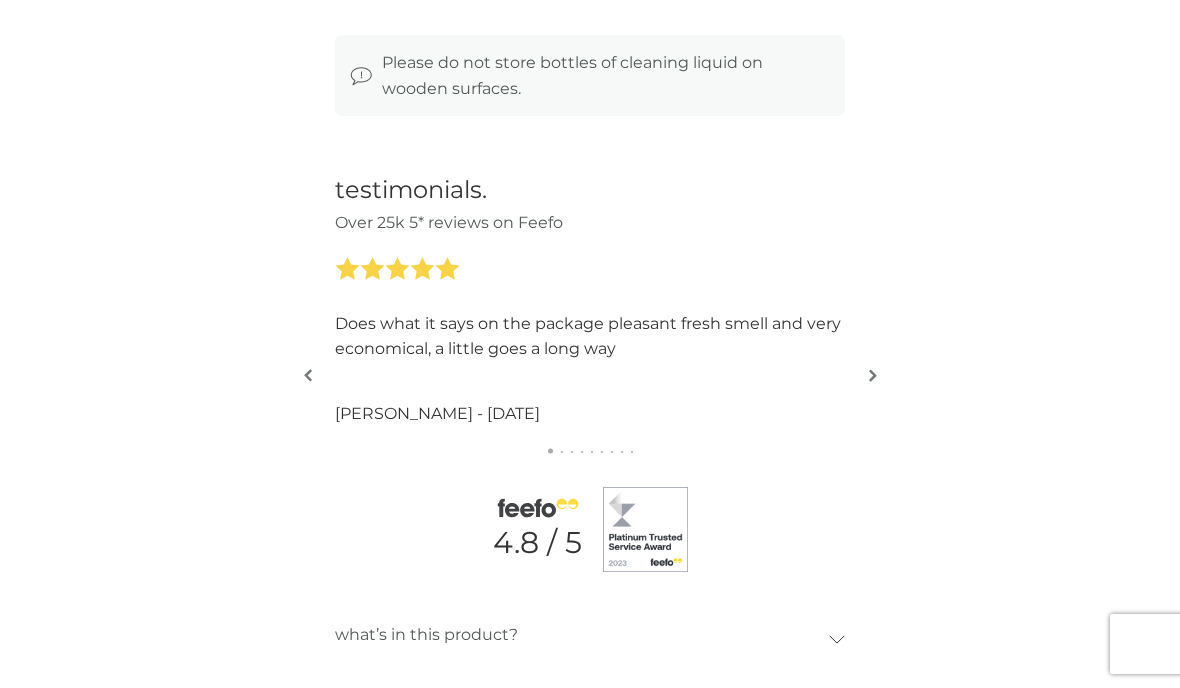 click at bounding box center [873, 375] 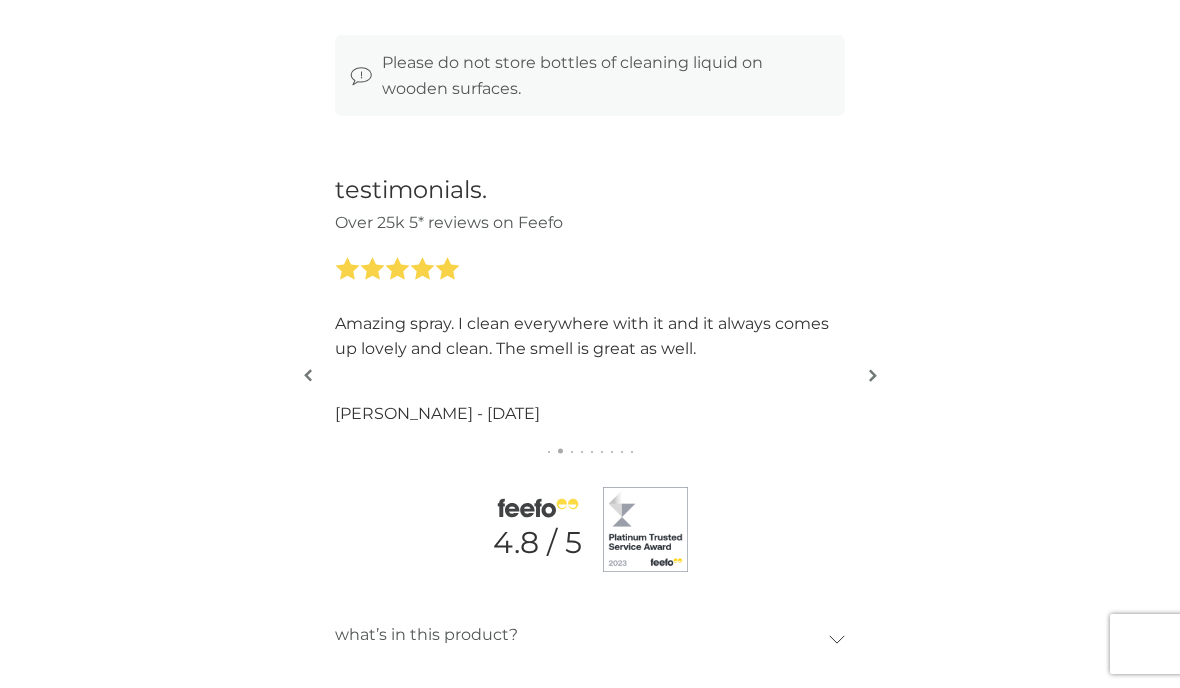click at bounding box center (873, 375) 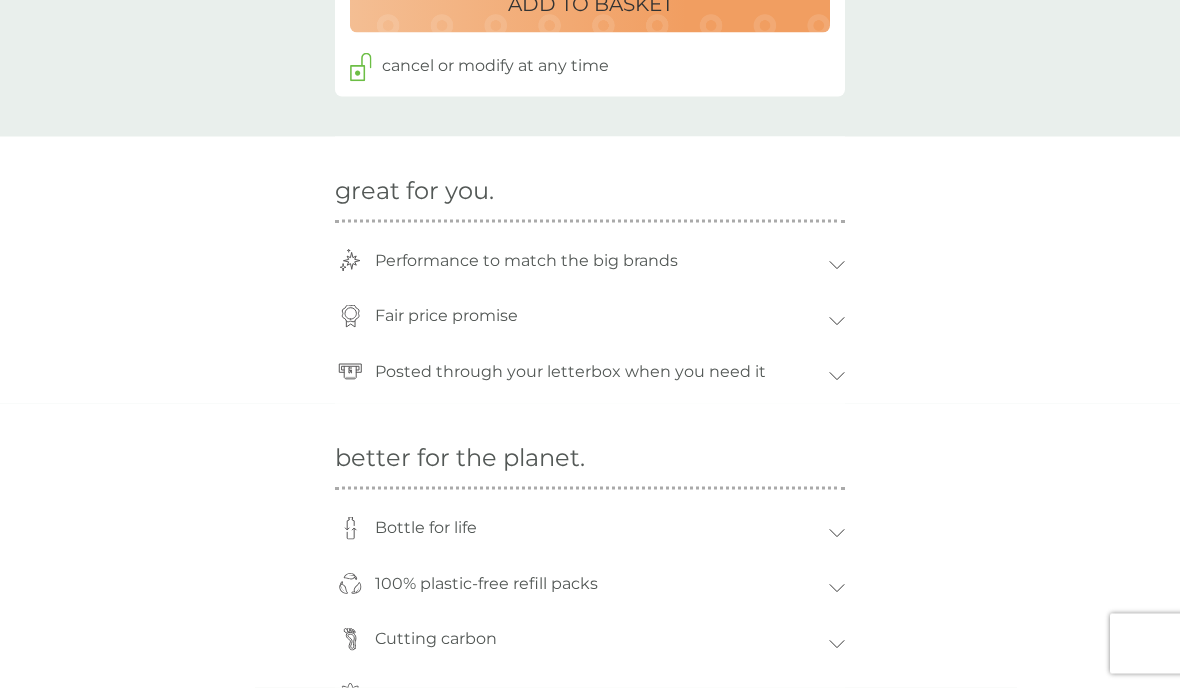 scroll, scrollTop: 1280, scrollLeft: 0, axis: vertical 